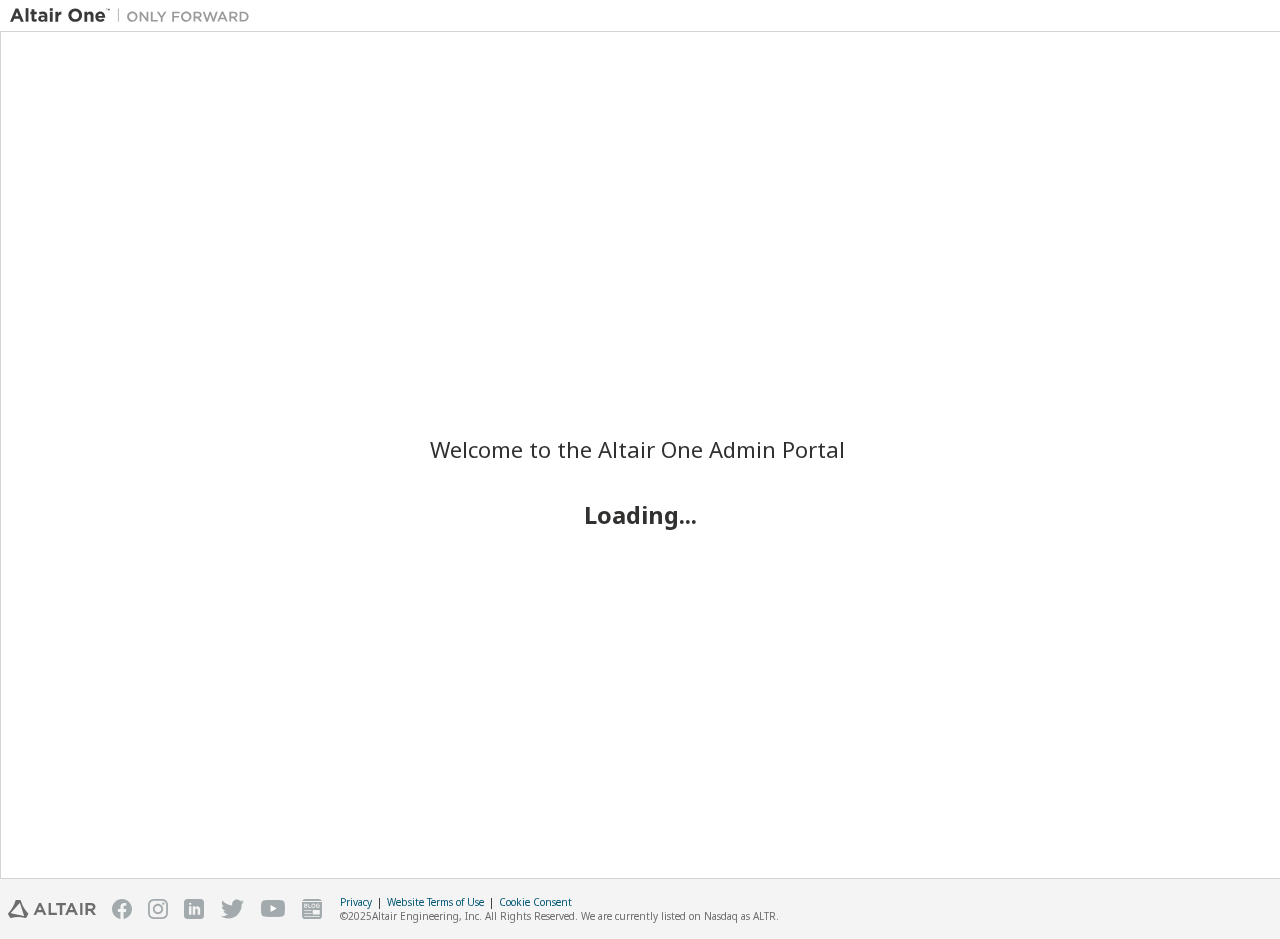 scroll, scrollTop: 0, scrollLeft: 0, axis: both 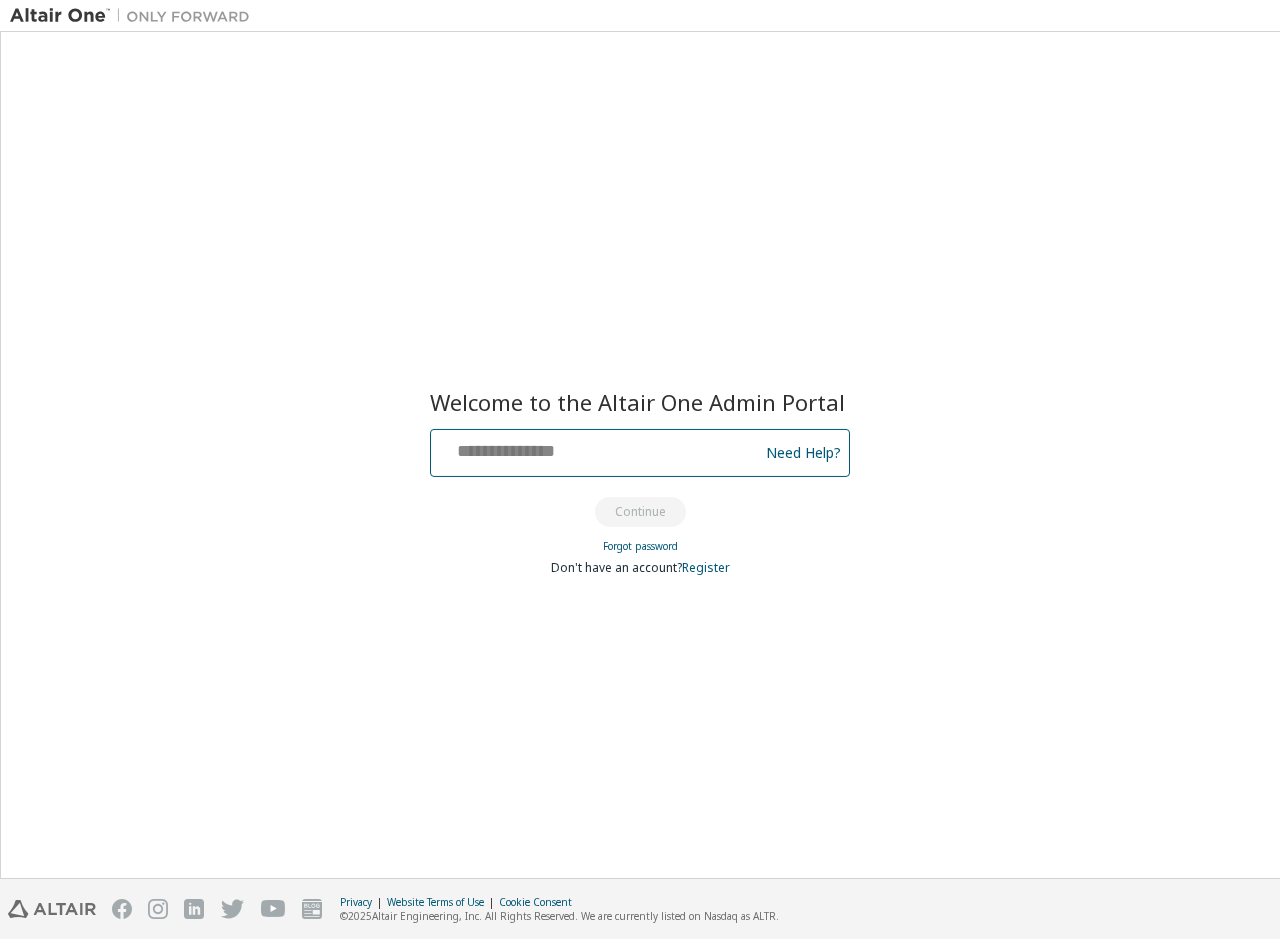 click at bounding box center [597, 448] 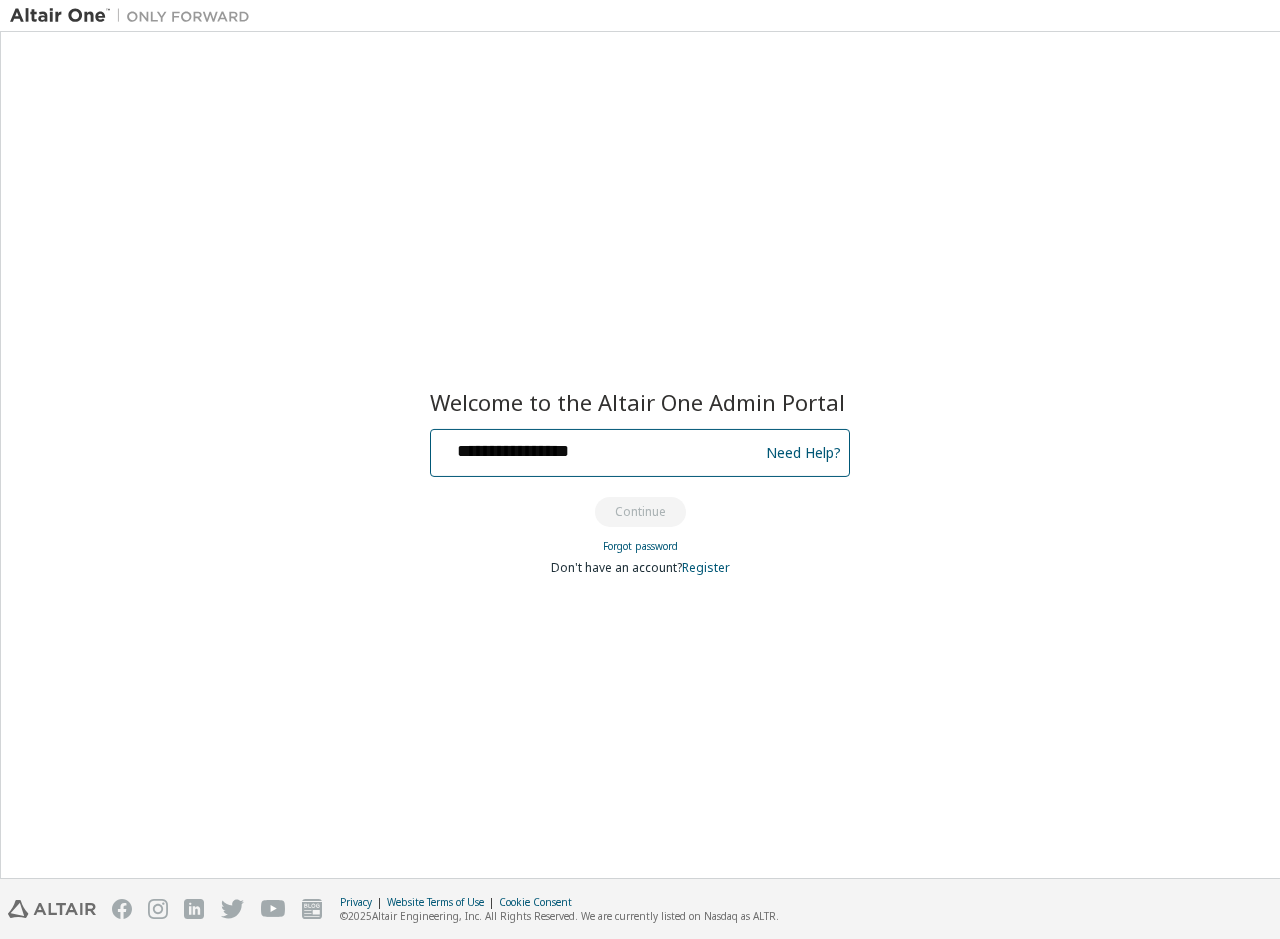type on "**********" 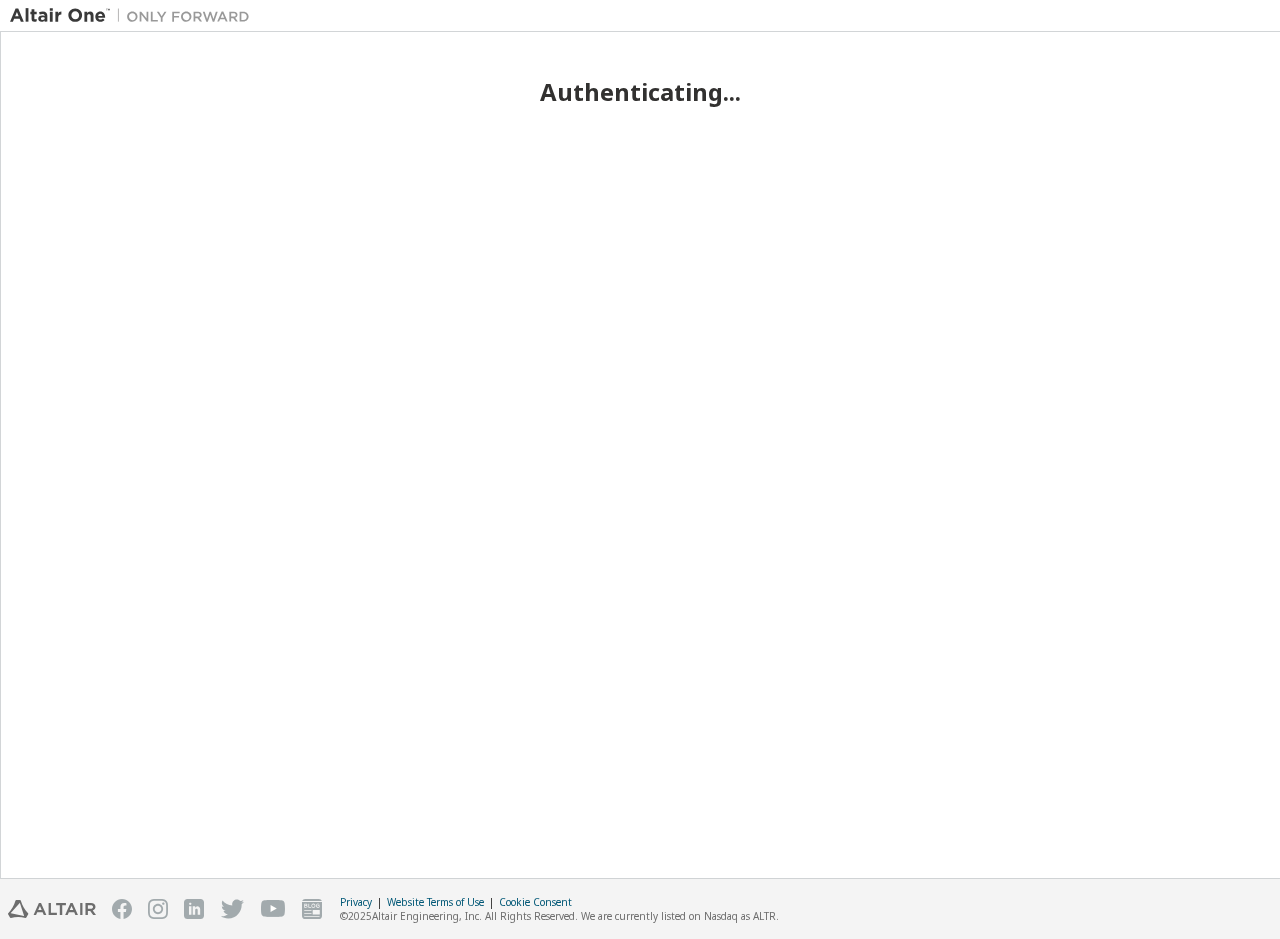 scroll, scrollTop: 0, scrollLeft: 0, axis: both 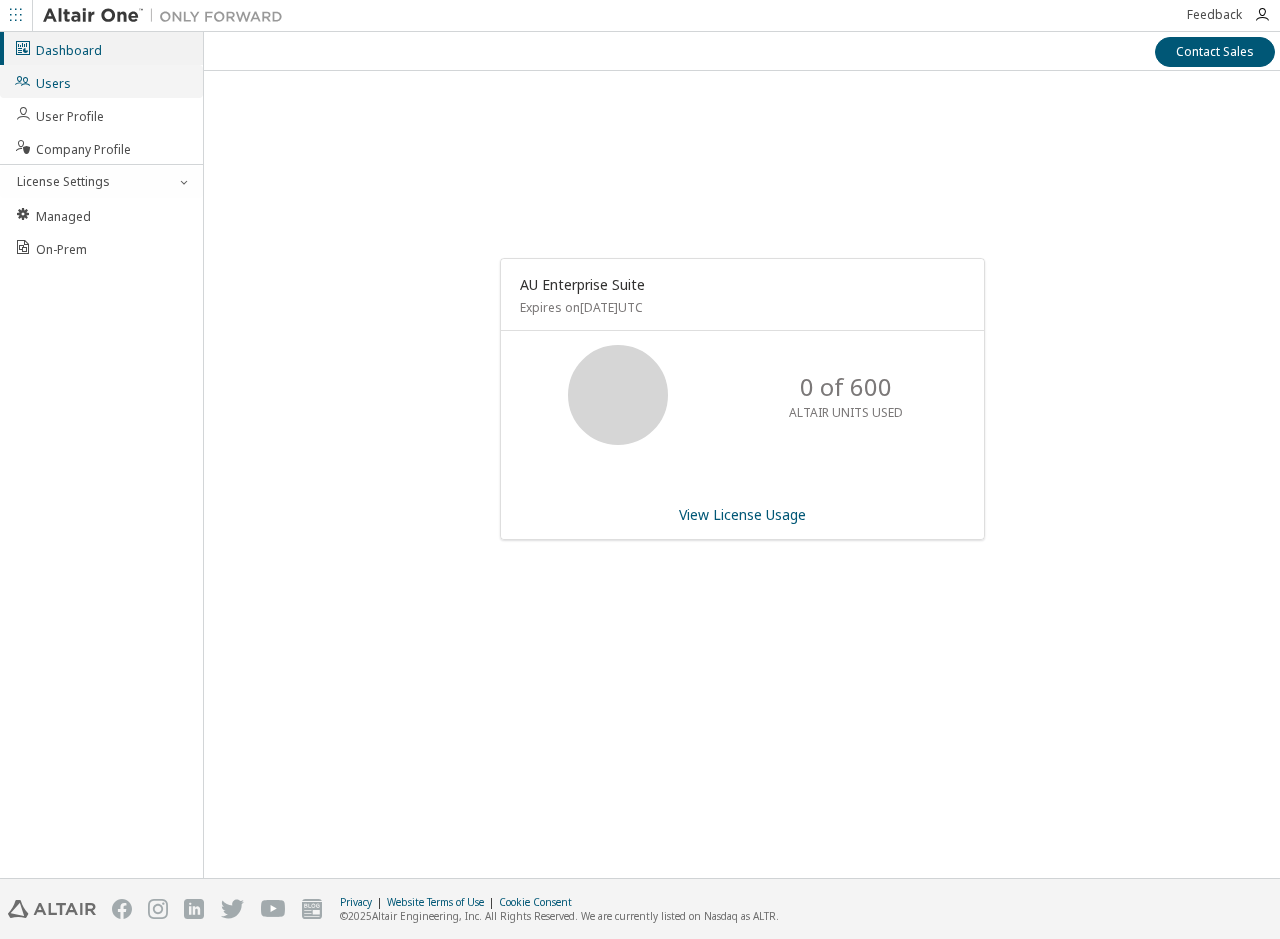 click on "Users" at bounding box center [101, 81] 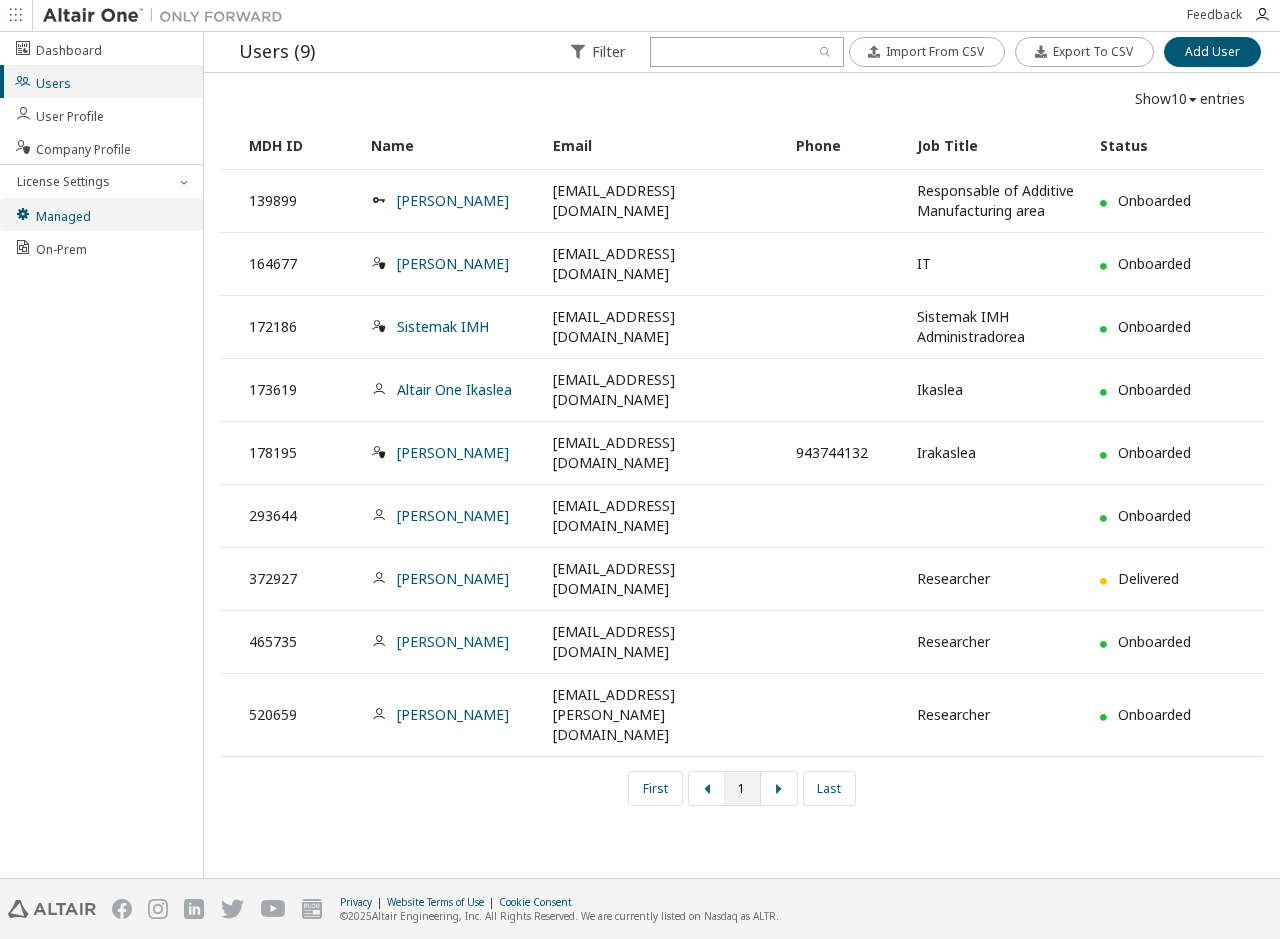 click on "Managed" at bounding box center (52, 214) 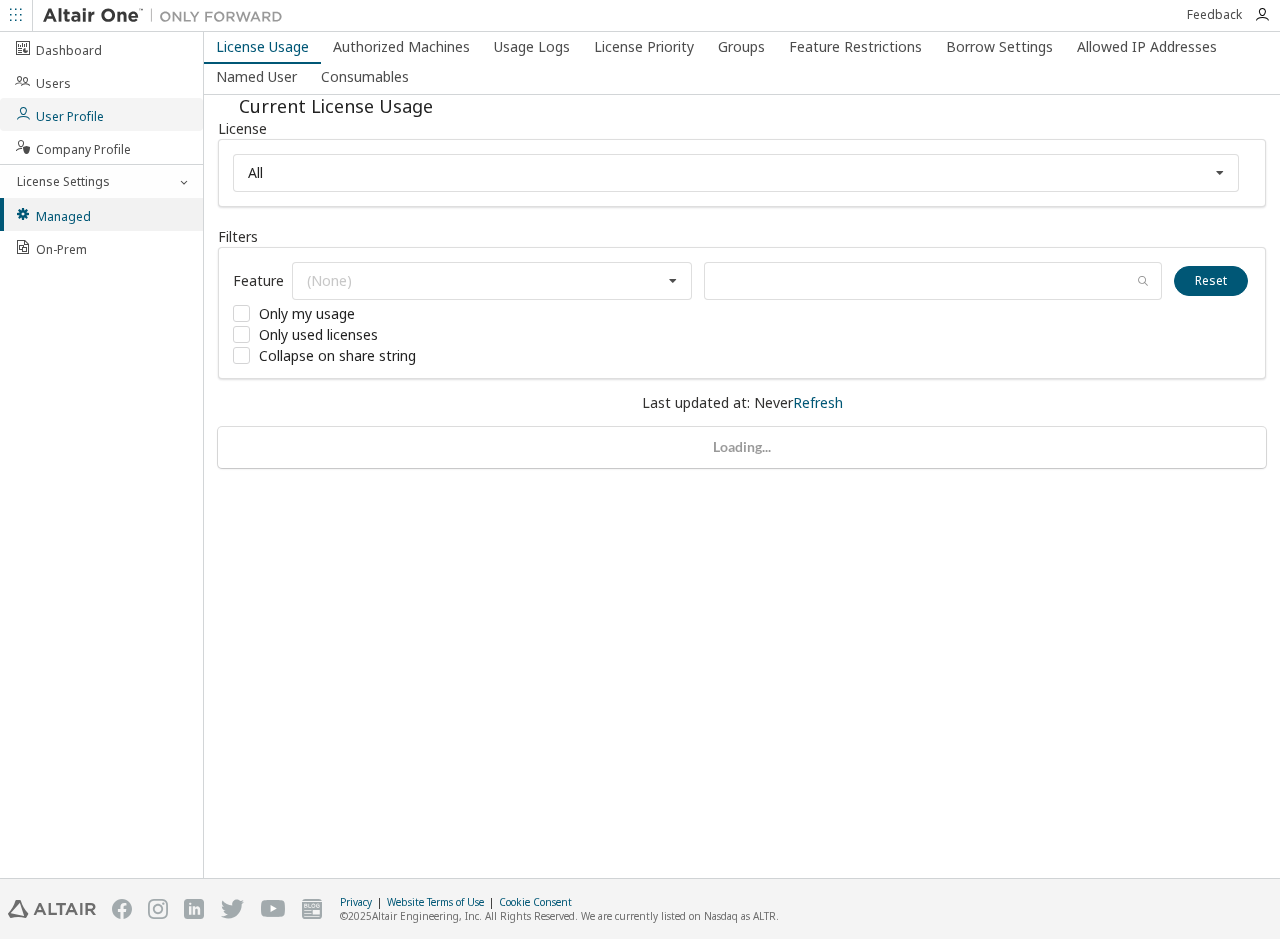 click on "User Profile" at bounding box center [59, 114] 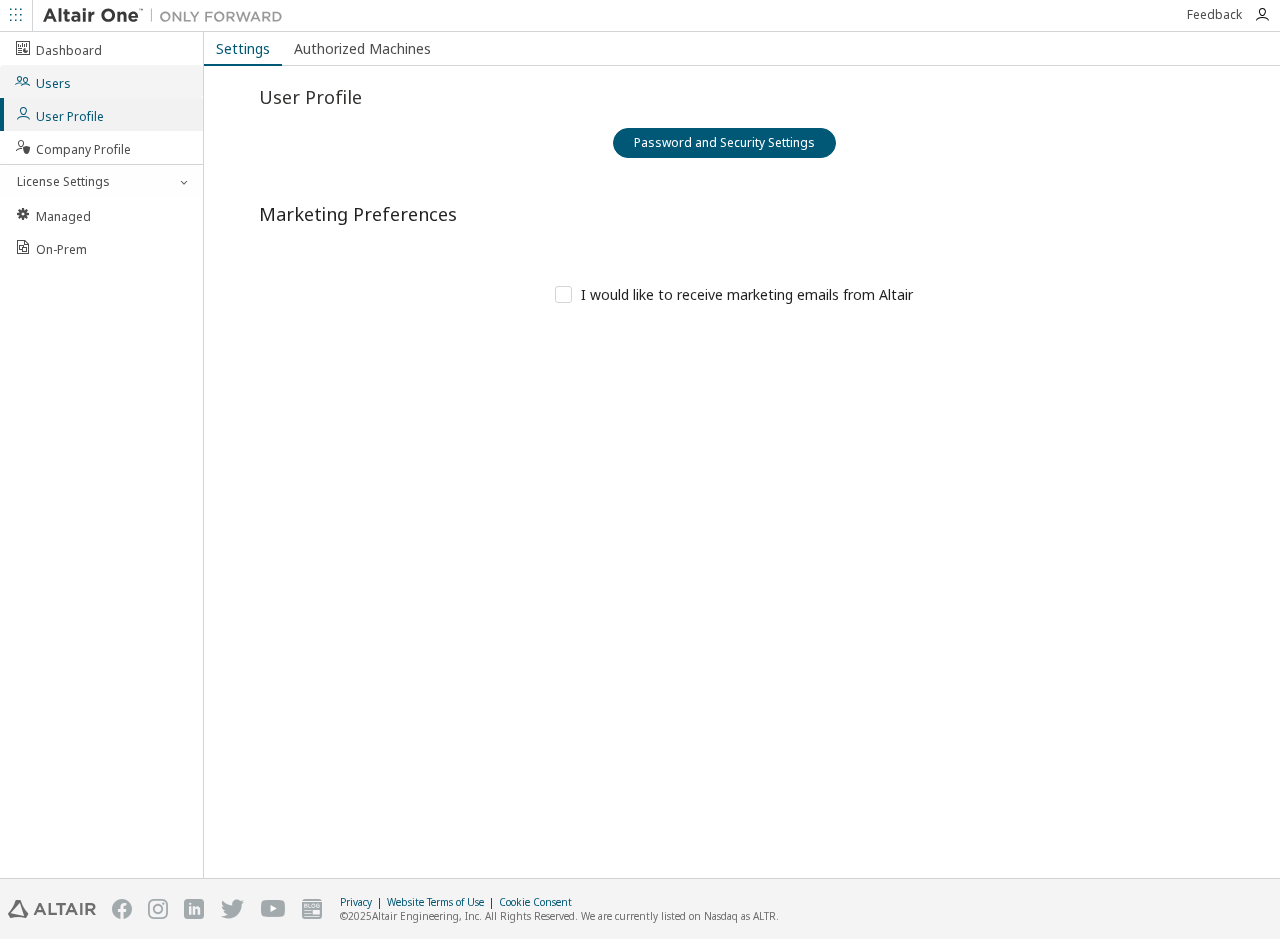 click on "Users" at bounding box center [101, 81] 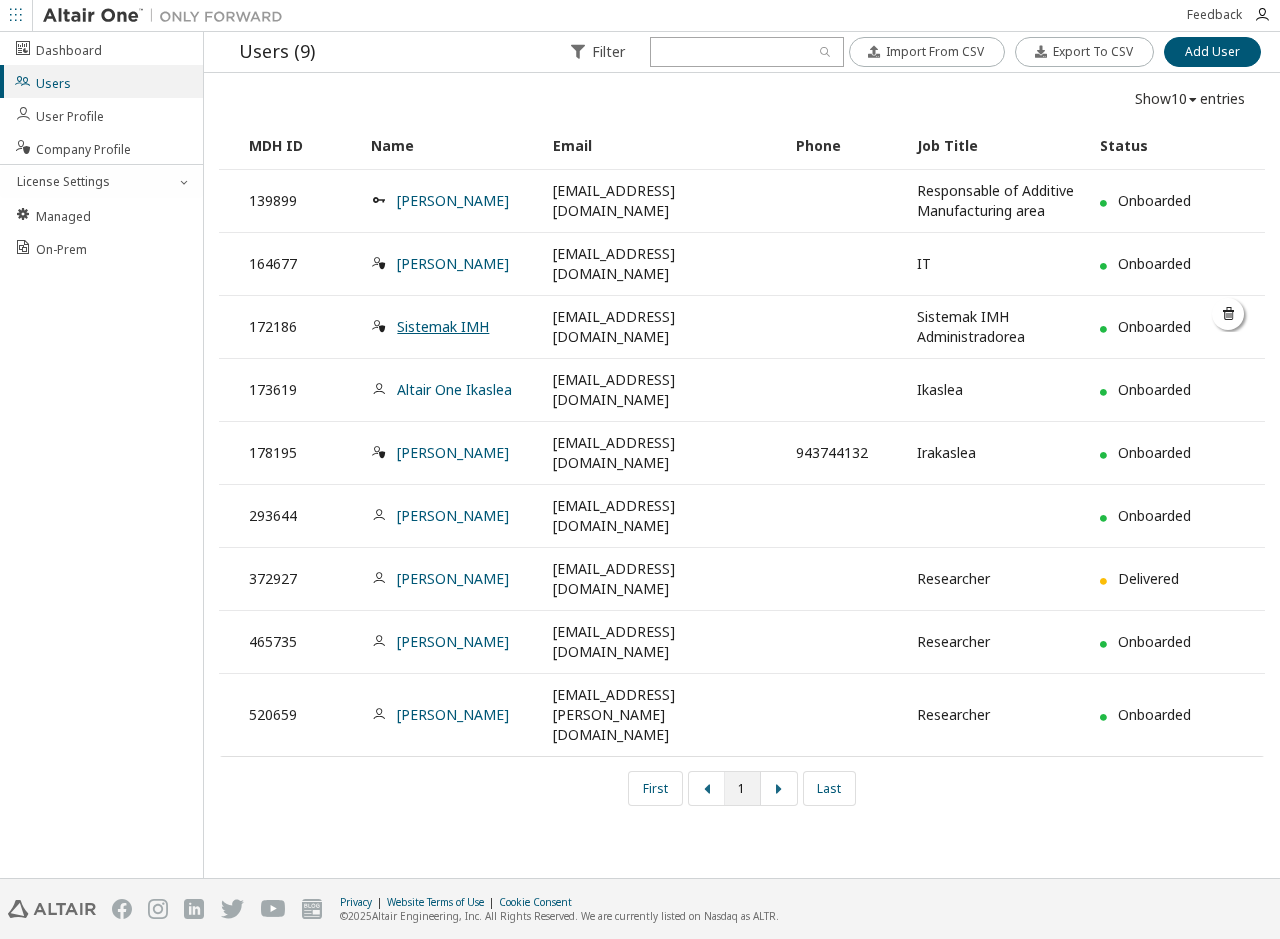 click on "Sistemak  IMH" at bounding box center (443, 326) 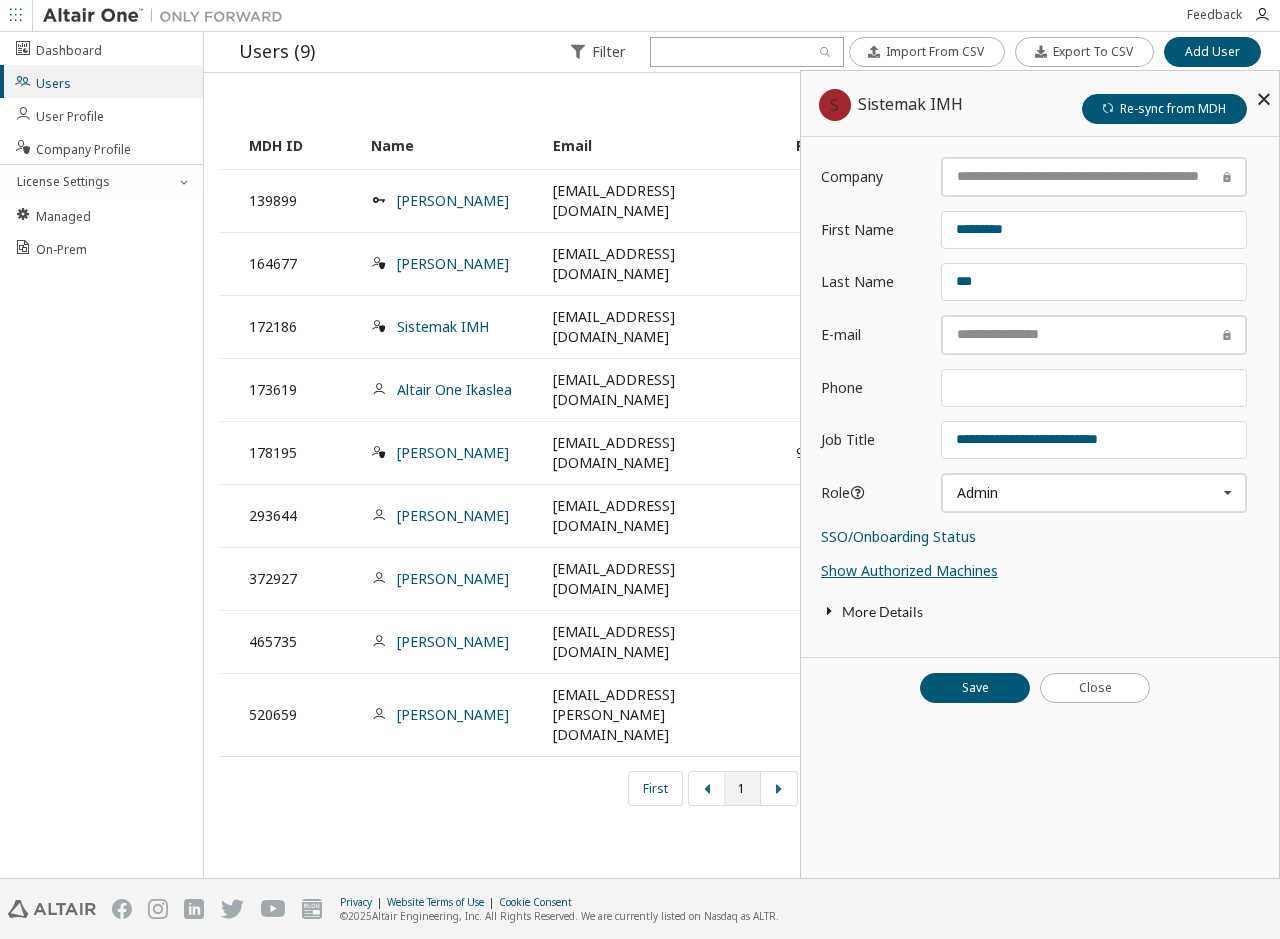 click on "Show Authorized Machines" at bounding box center (909, 570) 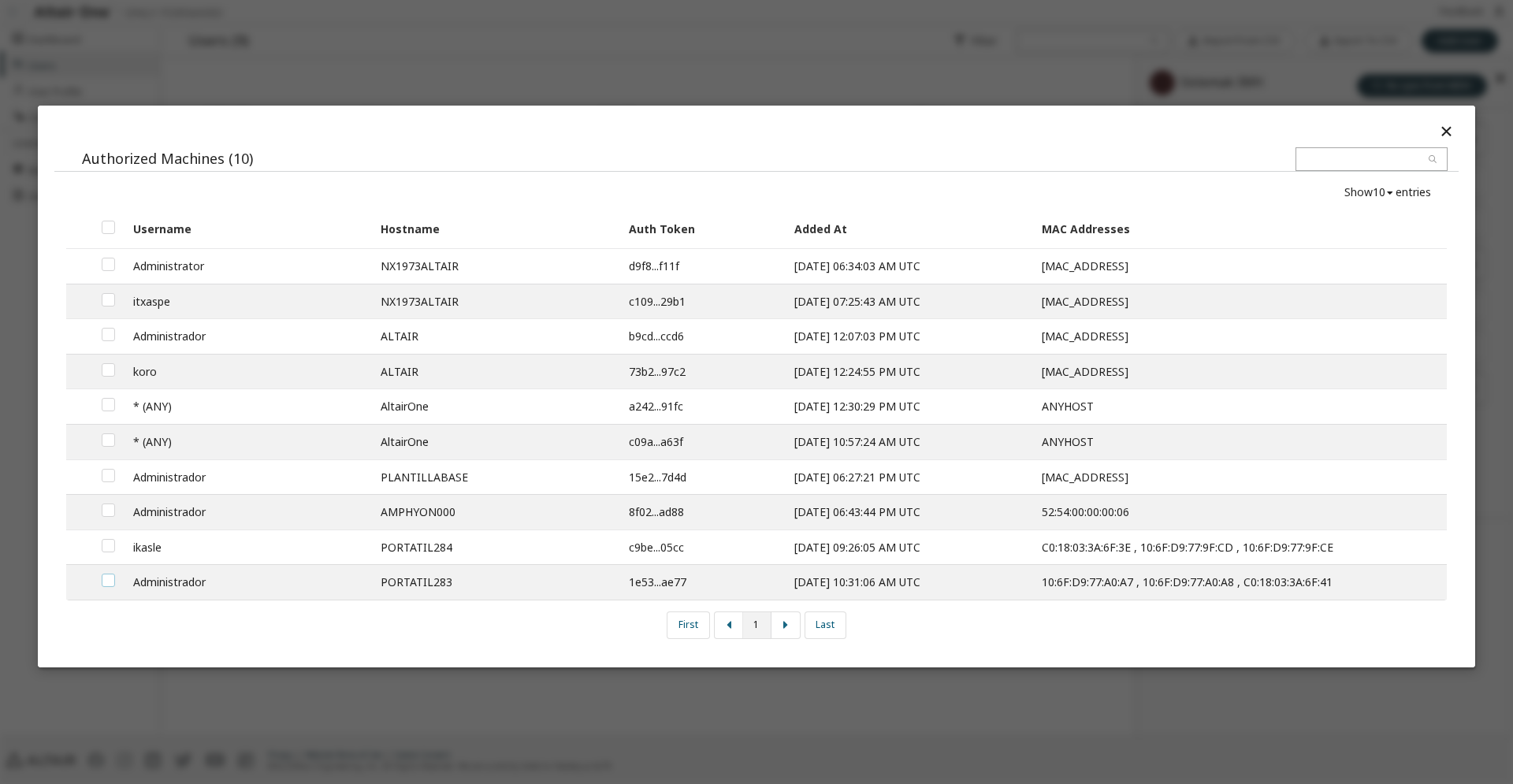 click at bounding box center (108, 574) 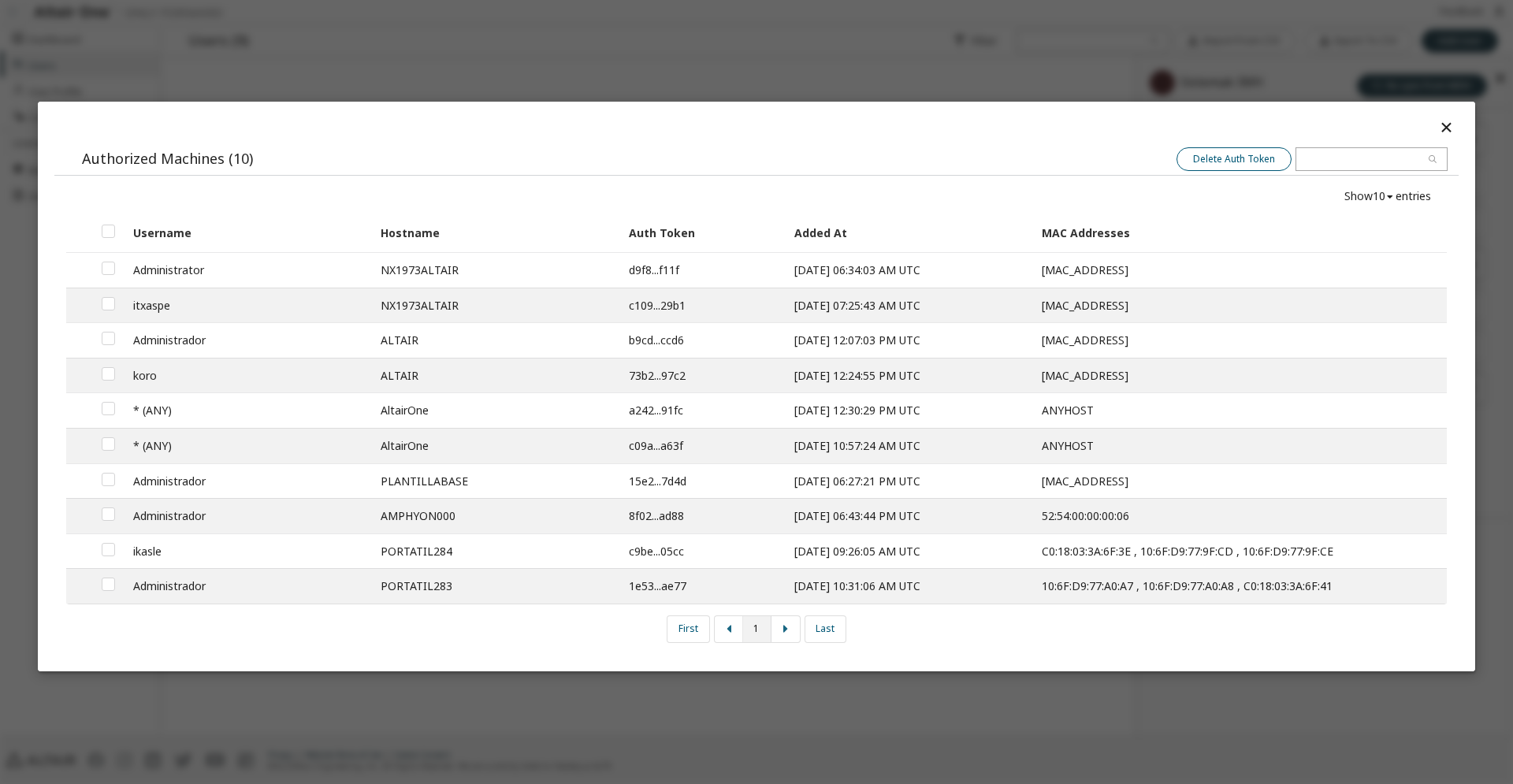 click on "Delete Auth Token" at bounding box center (1234, 159) 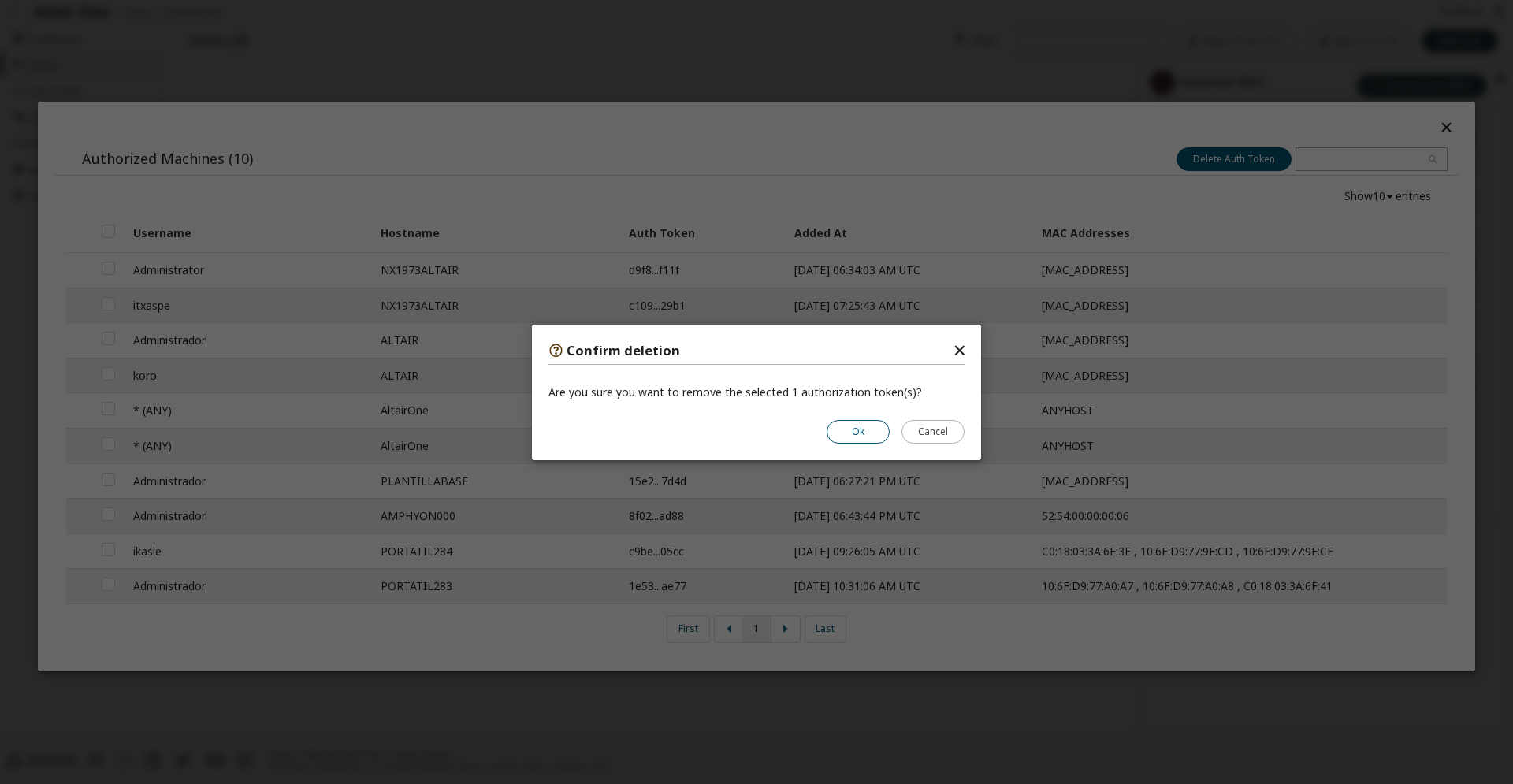 click on "Ok" at bounding box center (858, 431) 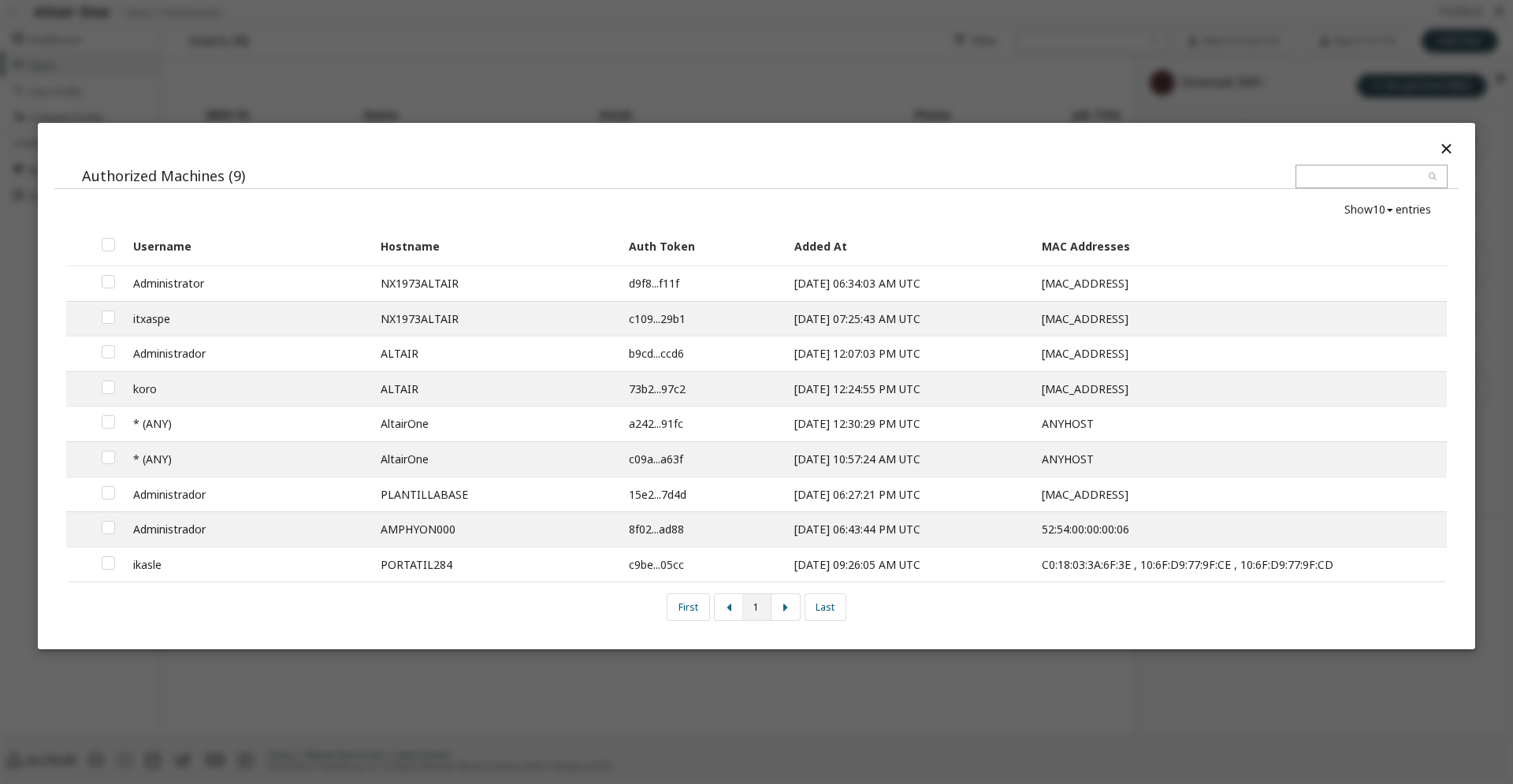 click at bounding box center (1446, 148) 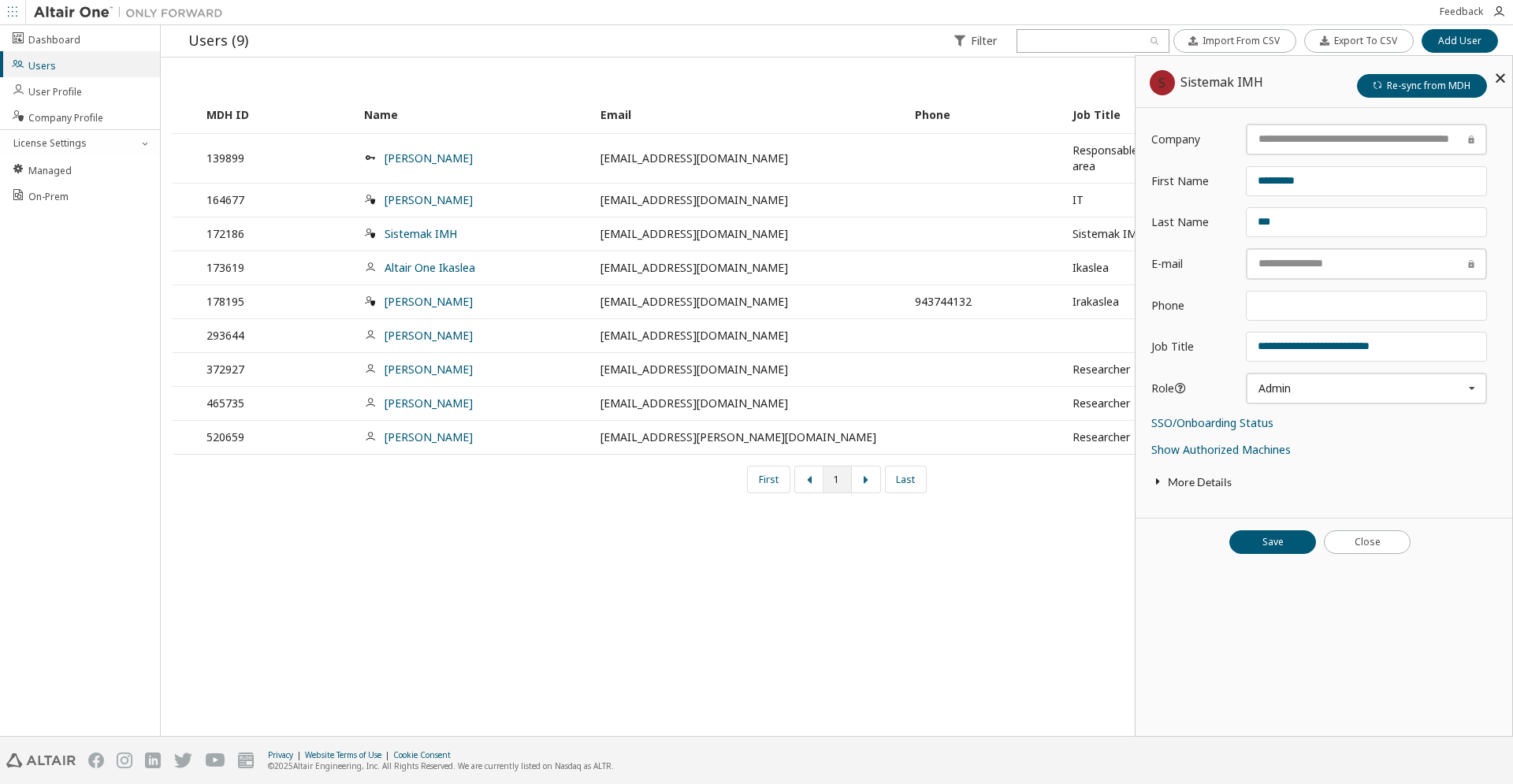 click on "Users (9) Filter Import From CSV  Export To CSV  Add User Import From CSV  Export To CSV  Add User Show  10 10 30 50 100 entries MDH ID Name Email Phone Job Title Status 139899 [PERSON_NAME] [EMAIL_ADDRESS][DOMAIN_NAME] Responsable of Additive Manufacturing area Onboarded 164677 Koro [PERSON_NAME] [EMAIL_ADDRESS][DOMAIN_NAME] IT Onboarded 172186 Sistemak  IMH [EMAIL_ADDRESS][DOMAIN_NAME] Sistemak IMH Administradorea Onboarded 173619 Altair One Ikaslea [EMAIL_ADDRESS][DOMAIN_NAME] Ikaslea Onboarded 178195 [PERSON_NAME] [PERSON_NAME][EMAIL_ADDRESS][DOMAIN_NAME] 943744132 Irakaslea Onboarded 293644 [PERSON_NAME] [EMAIL_ADDRESS][DOMAIN_NAME] Onboarded 372927 [PERSON_NAME] [EMAIL_ADDRESS][DOMAIN_NAME] Researcher Delivered 465735 Danel Errazu [EMAIL_ADDRESS][DOMAIN_NAME] Researcher Onboarded 520659 [PERSON_NAME] [EMAIL_ADDRESS][PERSON_NAME][DOMAIN_NAME] Researcher Onboarded First 1 Last S Sistemak  IMH Re-sync from MDH  Company First Name Last Name E-mail Phone Job Title Max Units:  Max Units:  Max Units:  Max Units:  Role  Admin User Admin Owner SSO/Onboarding Status Show Authorized Machines More Details Portal User ID MDH ID Unique Username" at bounding box center [837, 381] 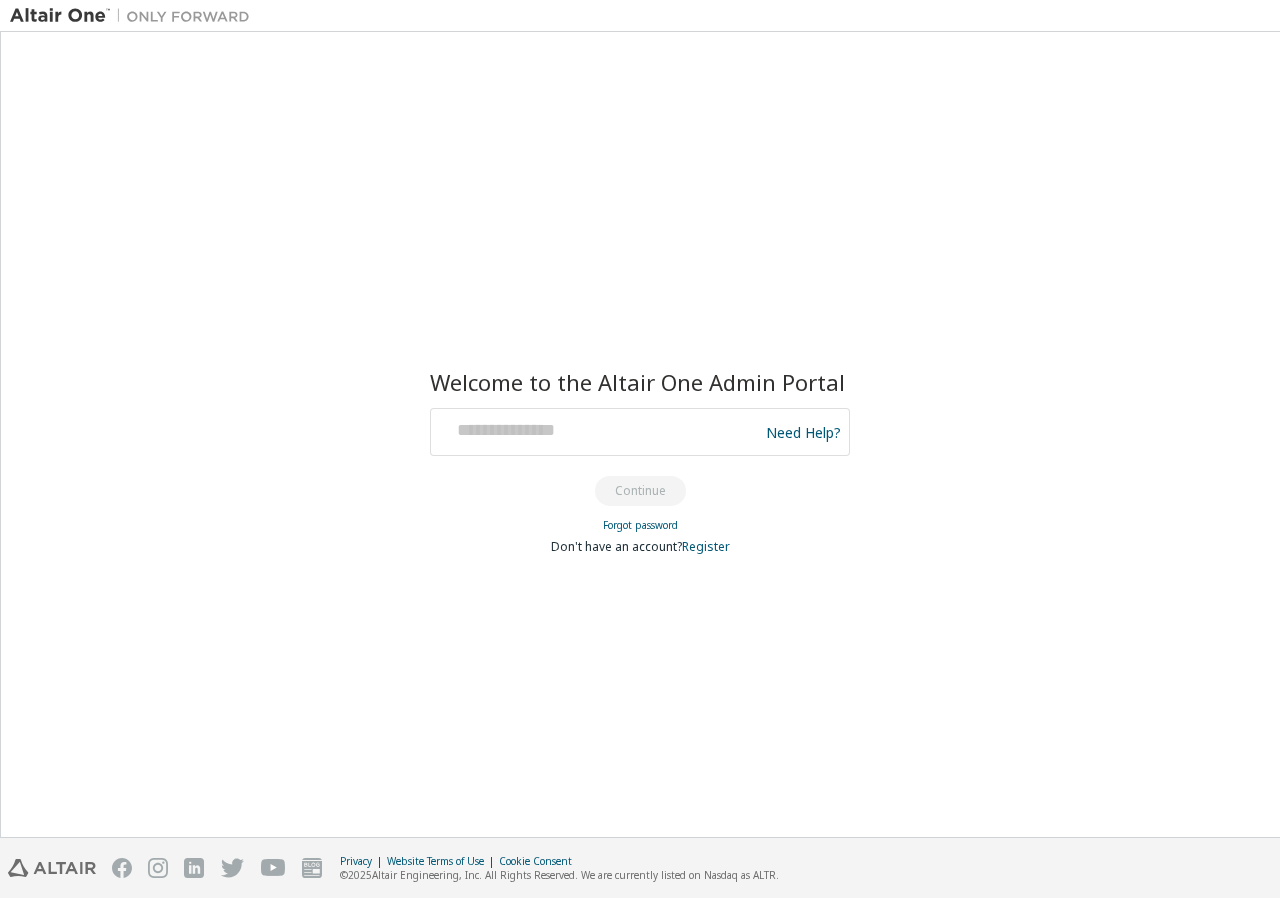 scroll, scrollTop: 0, scrollLeft: 0, axis: both 